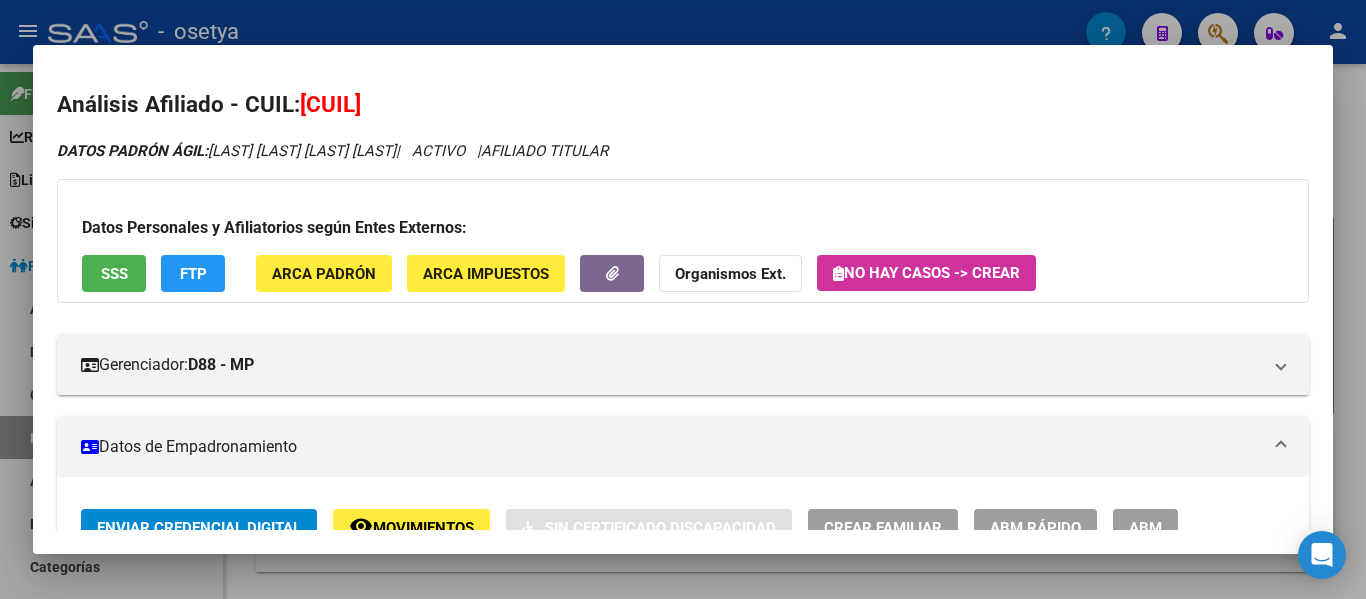 scroll, scrollTop: 0, scrollLeft: 0, axis: both 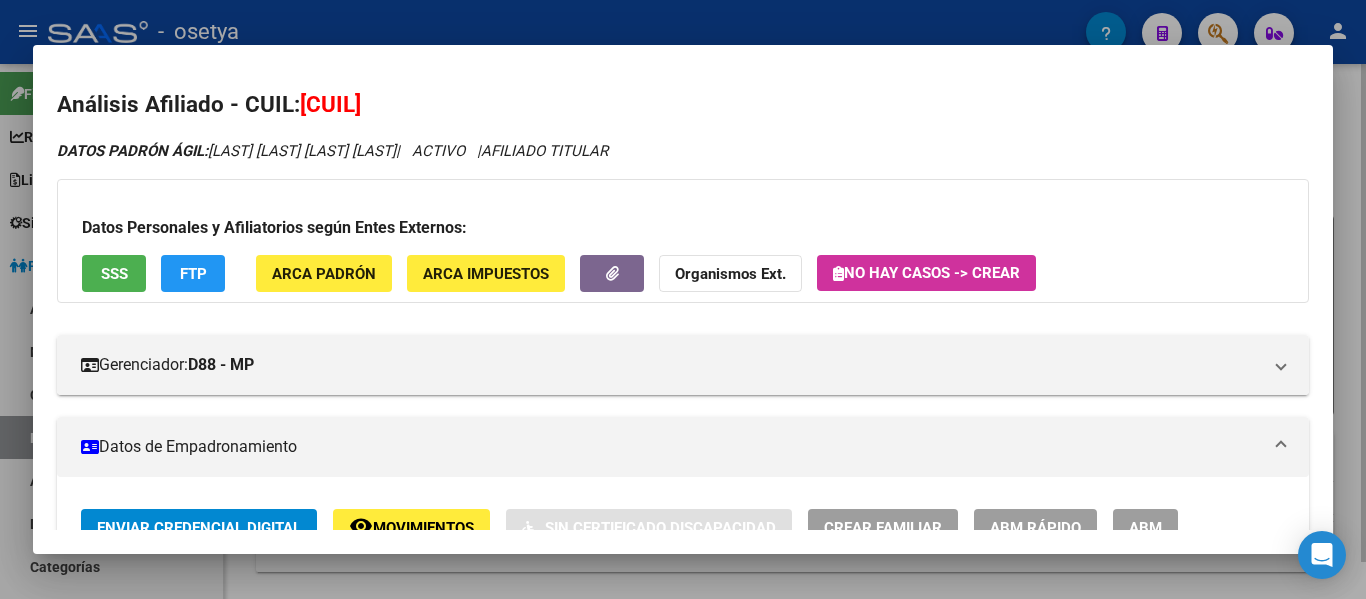 drag, startPoint x: 621, startPoint y: 22, endPoint x: 714, endPoint y: 142, distance: 151.81897 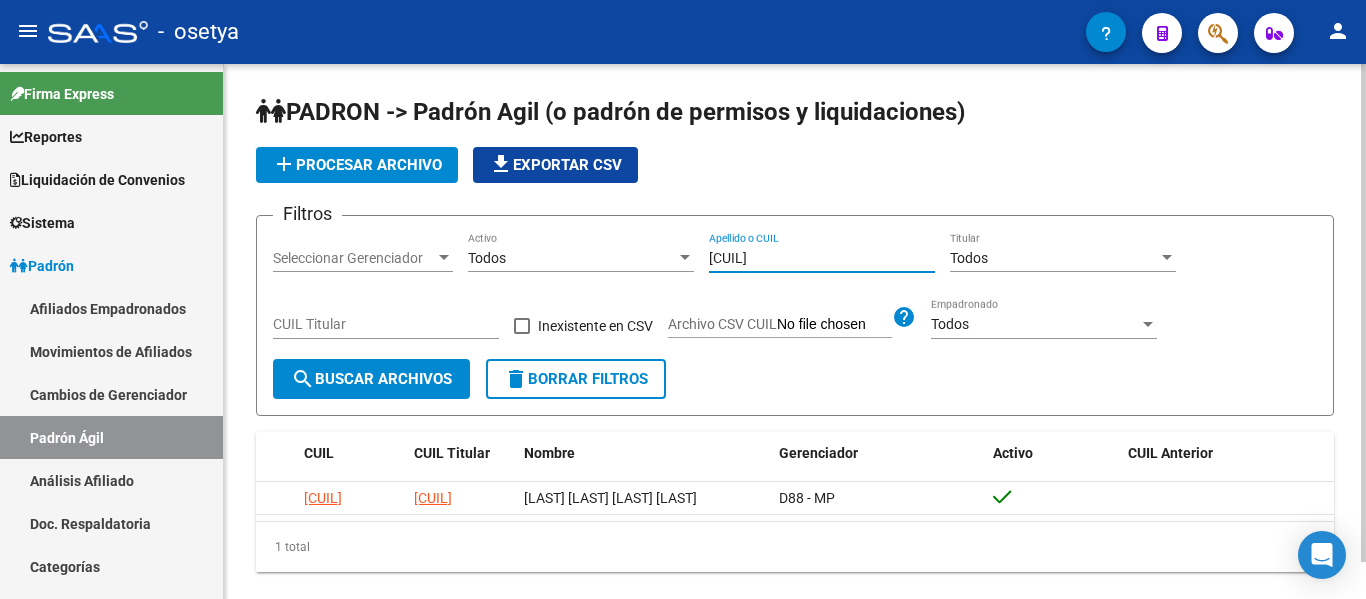 drag, startPoint x: 790, startPoint y: 255, endPoint x: 647, endPoint y: 253, distance: 143.01399 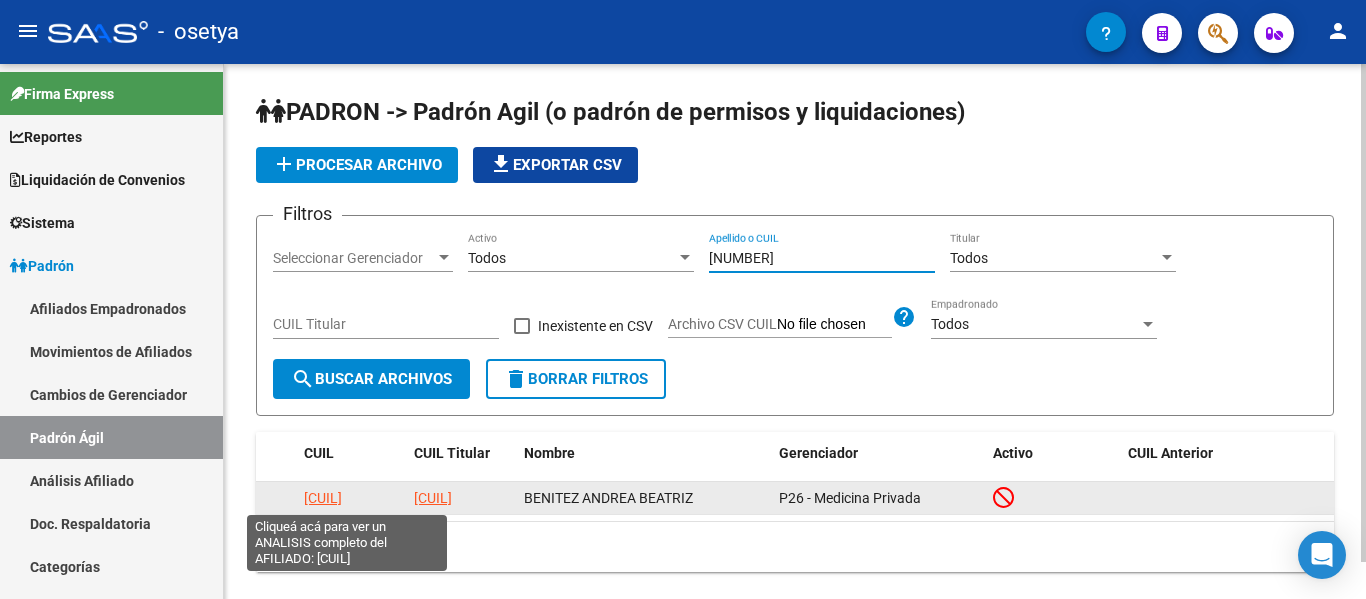 type on "[NUMBER]" 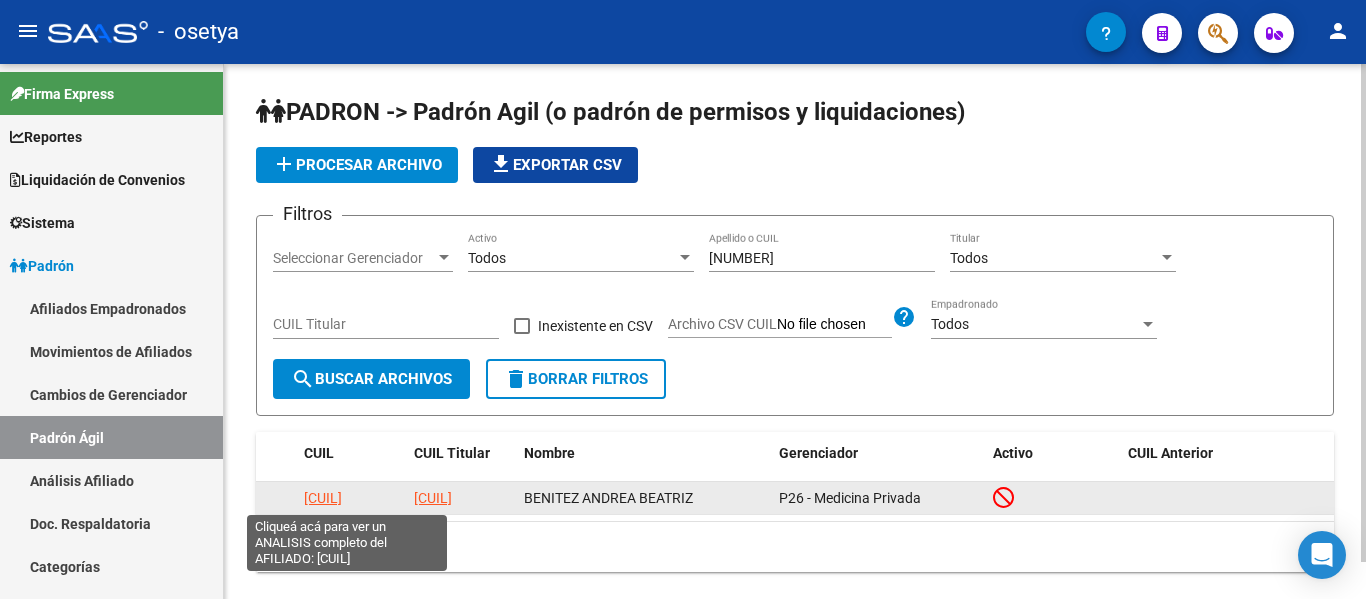 click on "[CUIL]" 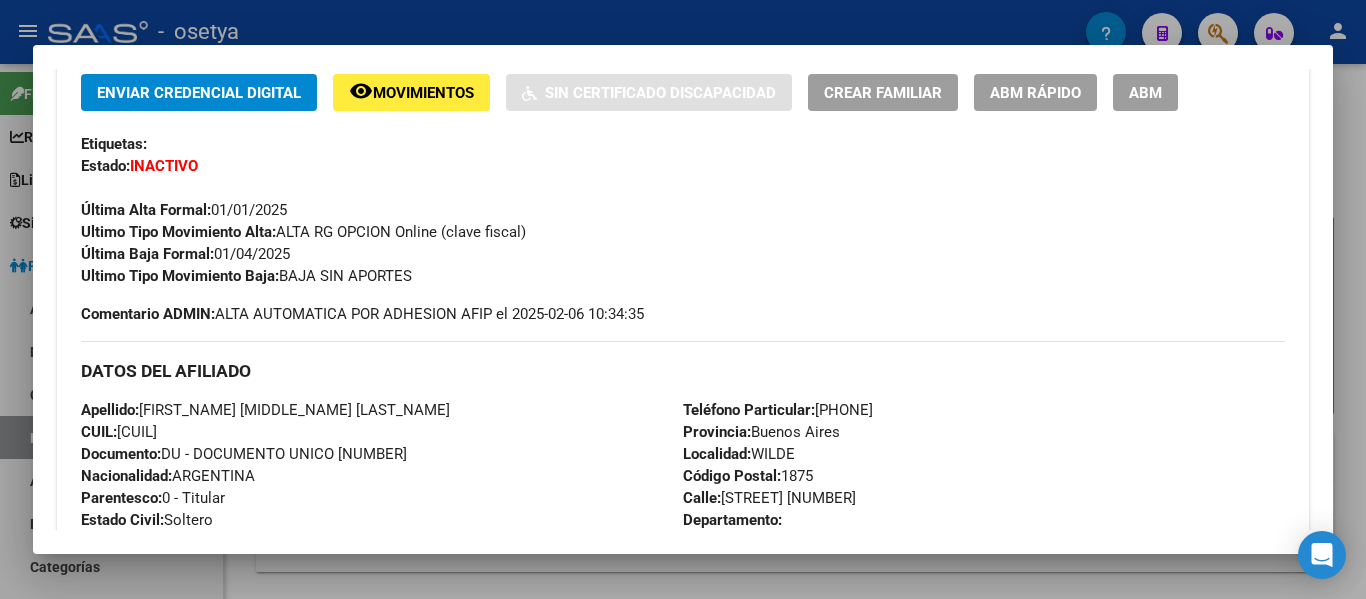 scroll, scrollTop: 400, scrollLeft: 0, axis: vertical 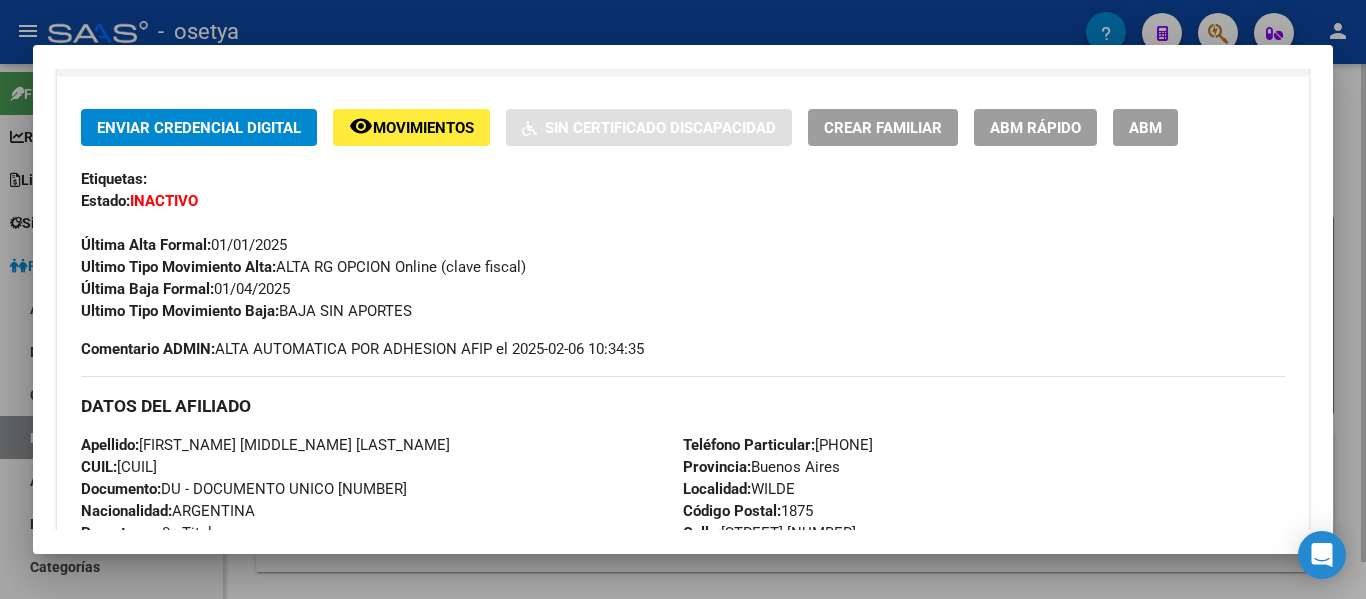 drag, startPoint x: 577, startPoint y: 14, endPoint x: 765, endPoint y: 174, distance: 246.8684 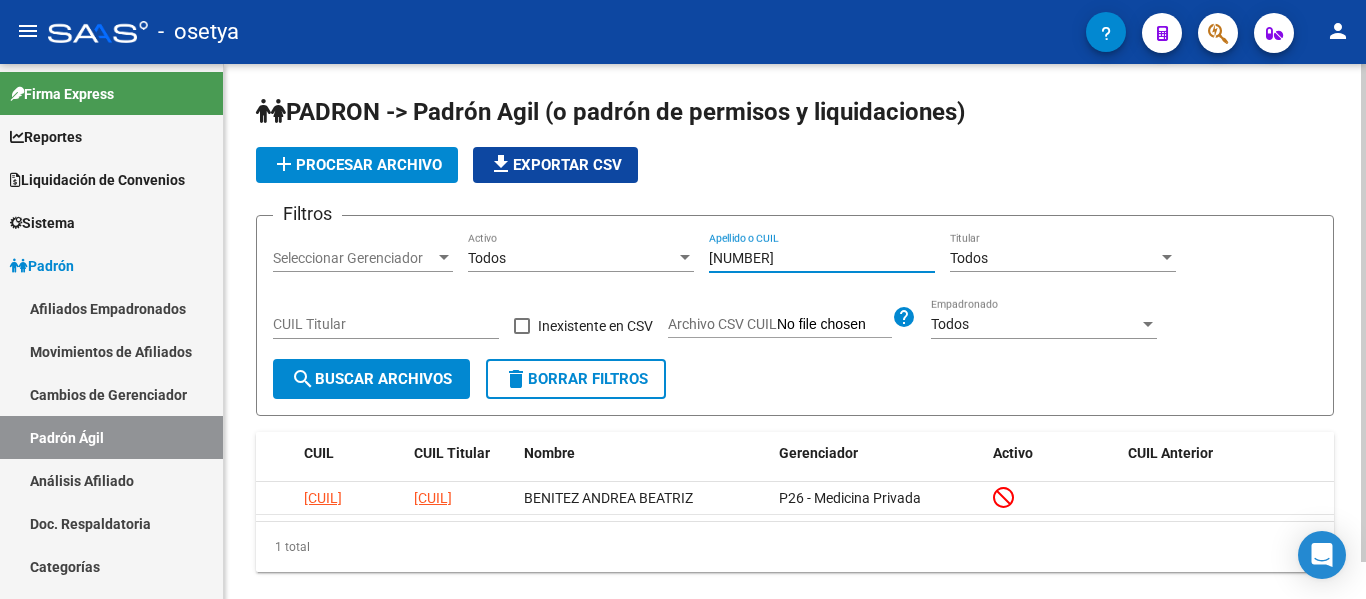 drag, startPoint x: 804, startPoint y: 264, endPoint x: 669, endPoint y: 263, distance: 135.00371 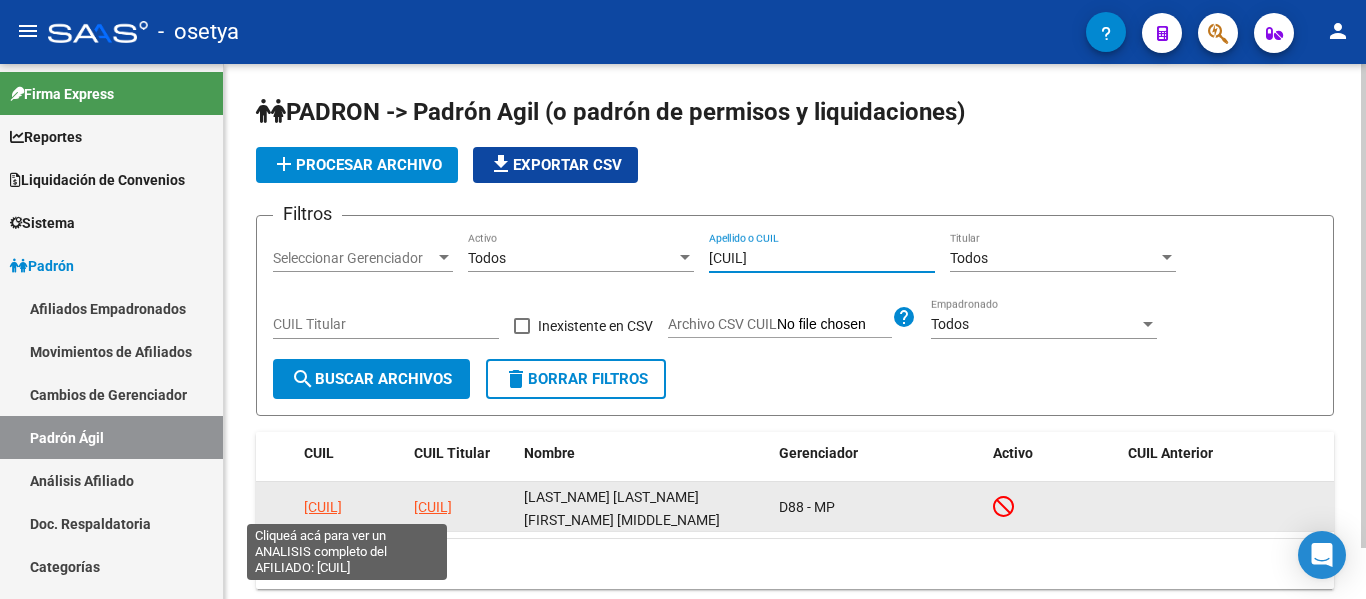 type on "[CUIL]" 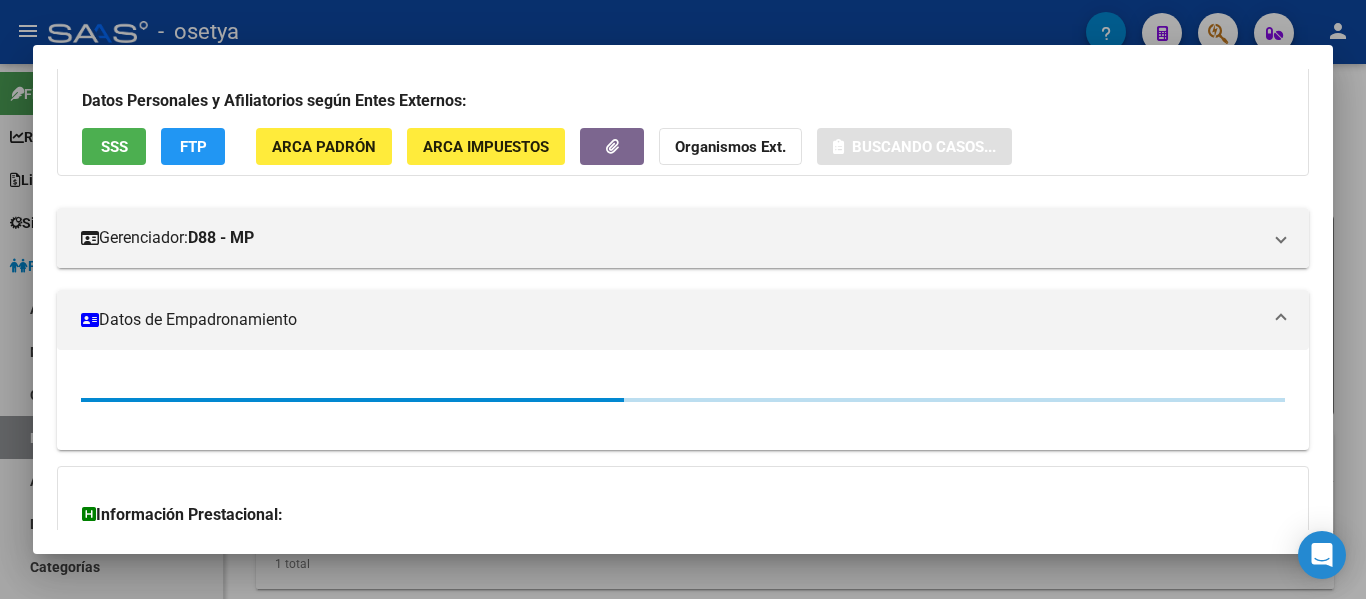 scroll, scrollTop: 362, scrollLeft: 0, axis: vertical 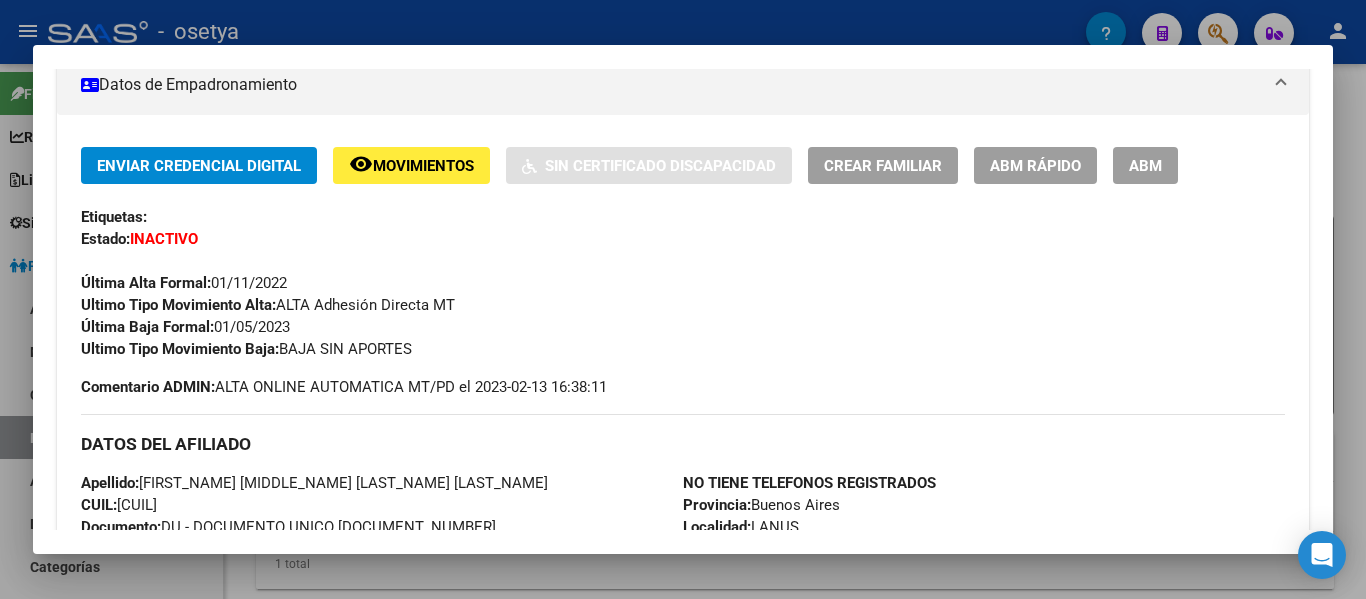 drag, startPoint x: 599, startPoint y: 26, endPoint x: 618, endPoint y: 61, distance: 39.824615 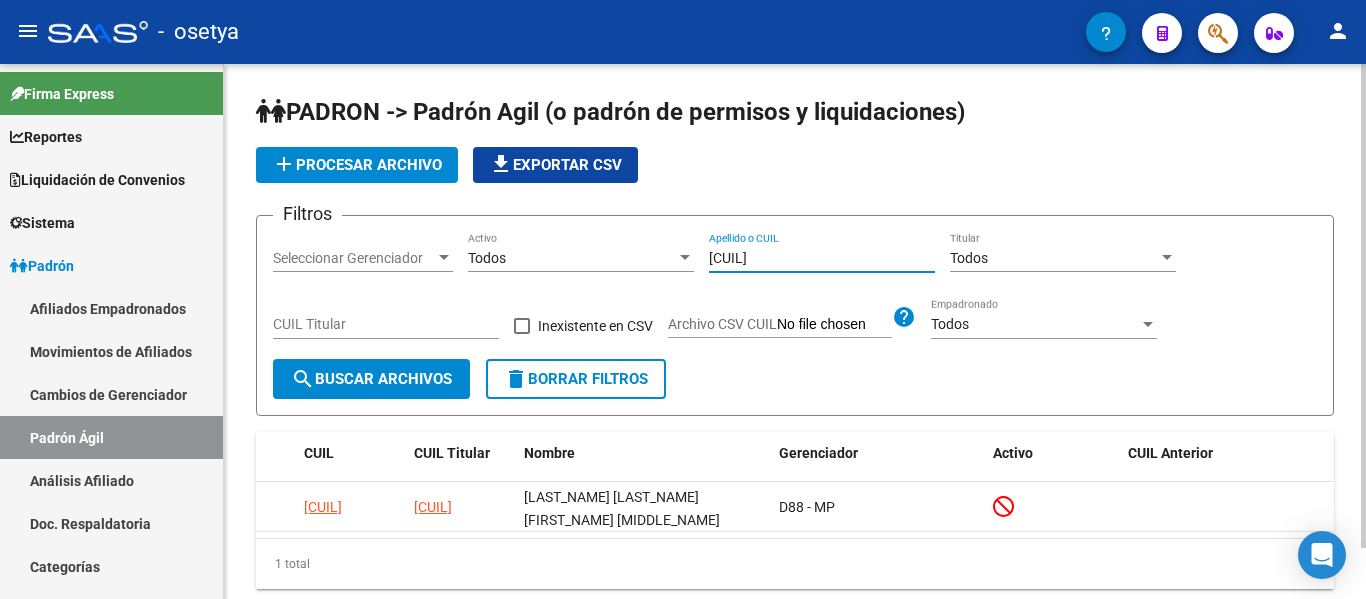 drag, startPoint x: 765, startPoint y: 257, endPoint x: 685, endPoint y: 255, distance: 80.024994 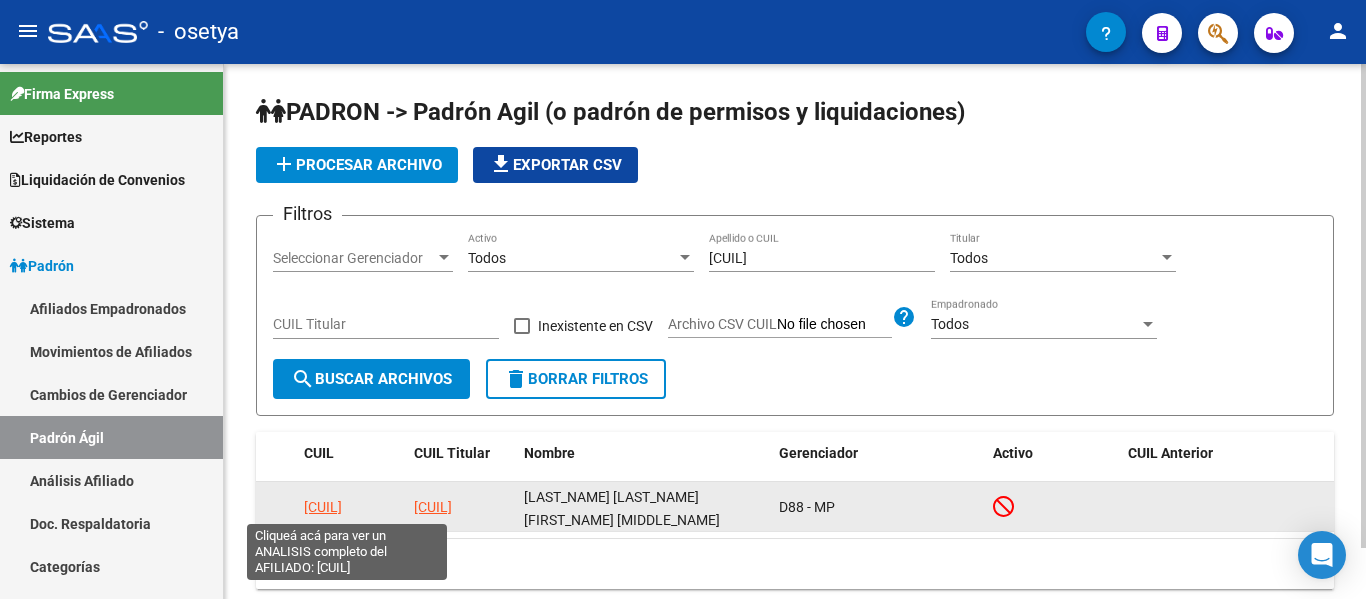 click on "[CUIL]" 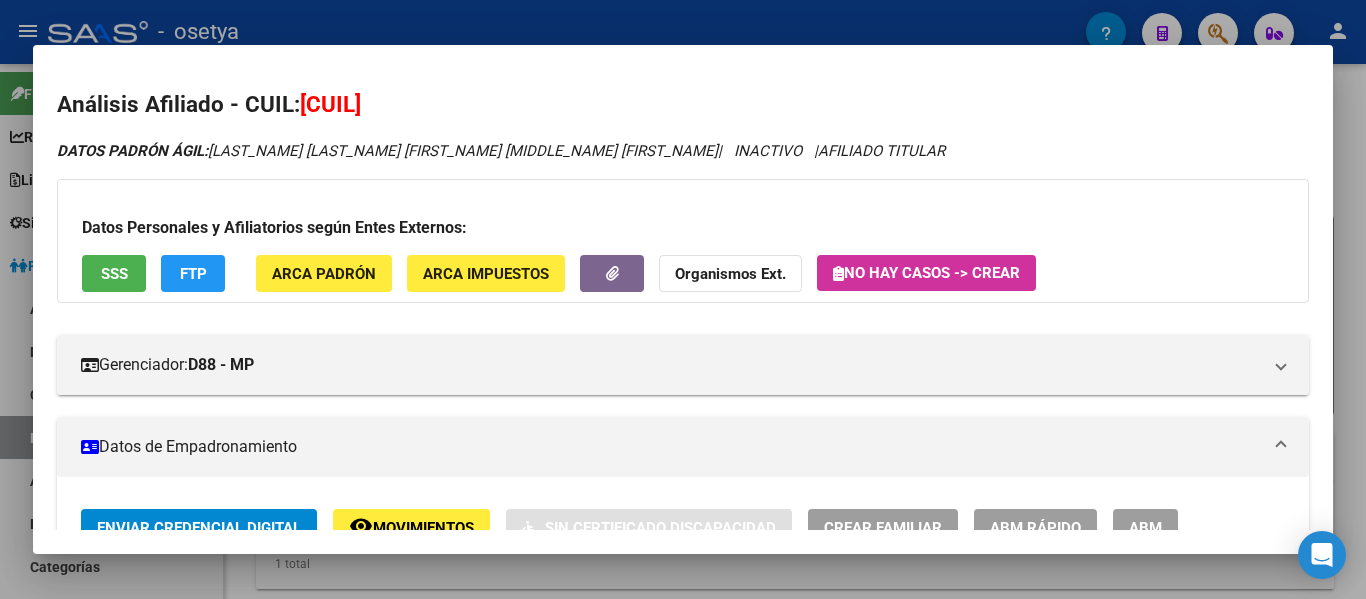drag, startPoint x: 301, startPoint y: 104, endPoint x: 445, endPoint y: 104, distance: 144 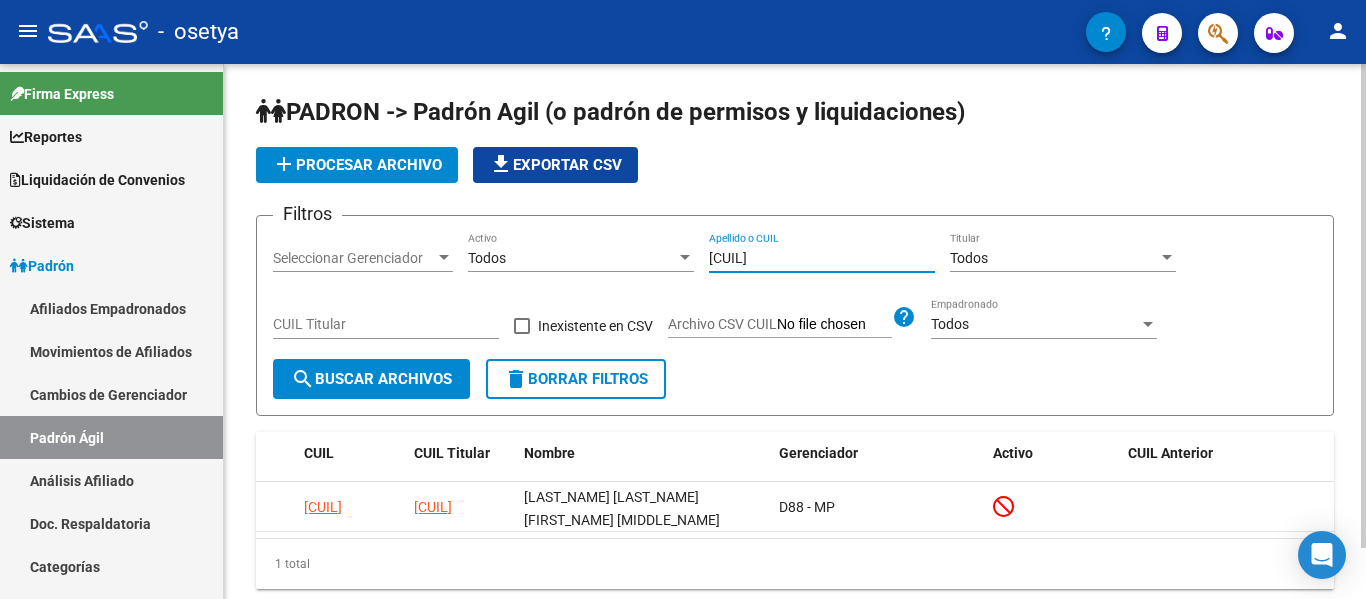 drag, startPoint x: 801, startPoint y: 256, endPoint x: 711, endPoint y: 280, distance: 93.14505 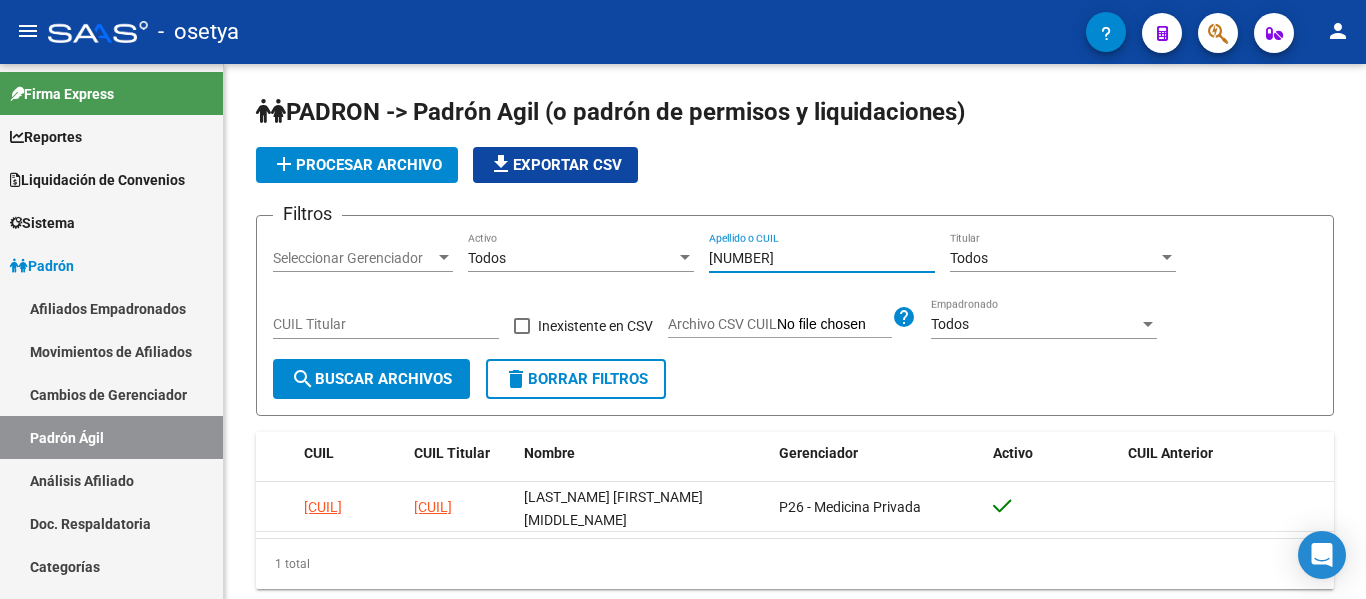 type on "[NUMBER]" 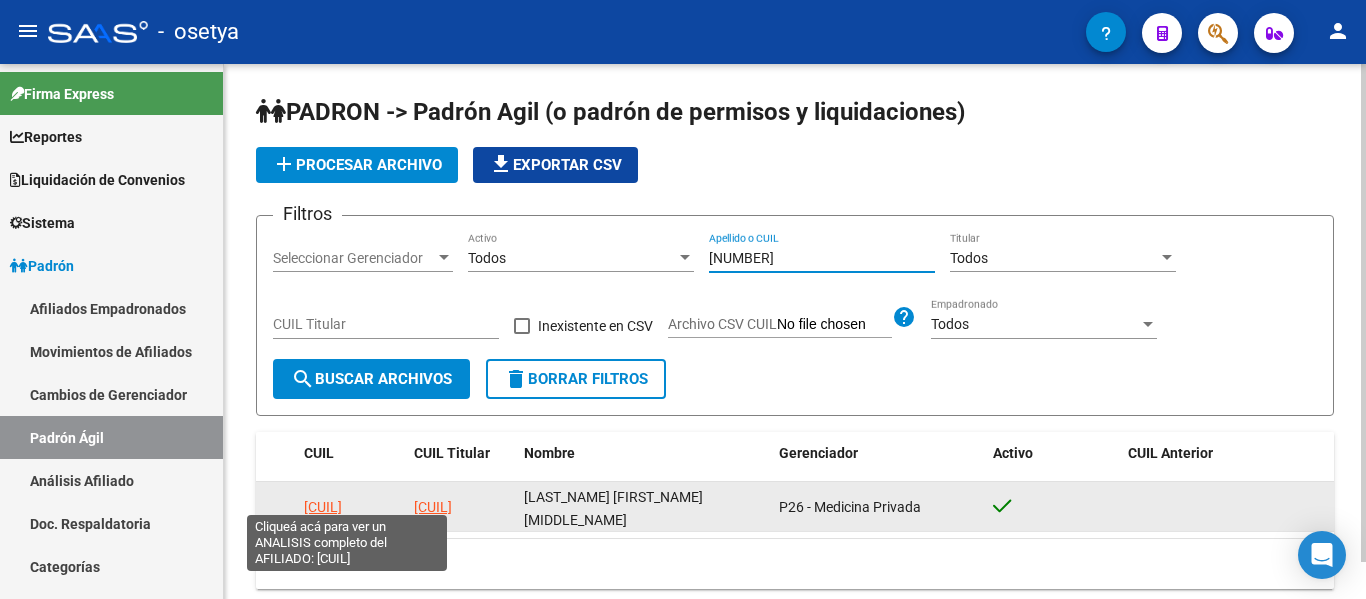 click on "[CUIL]" 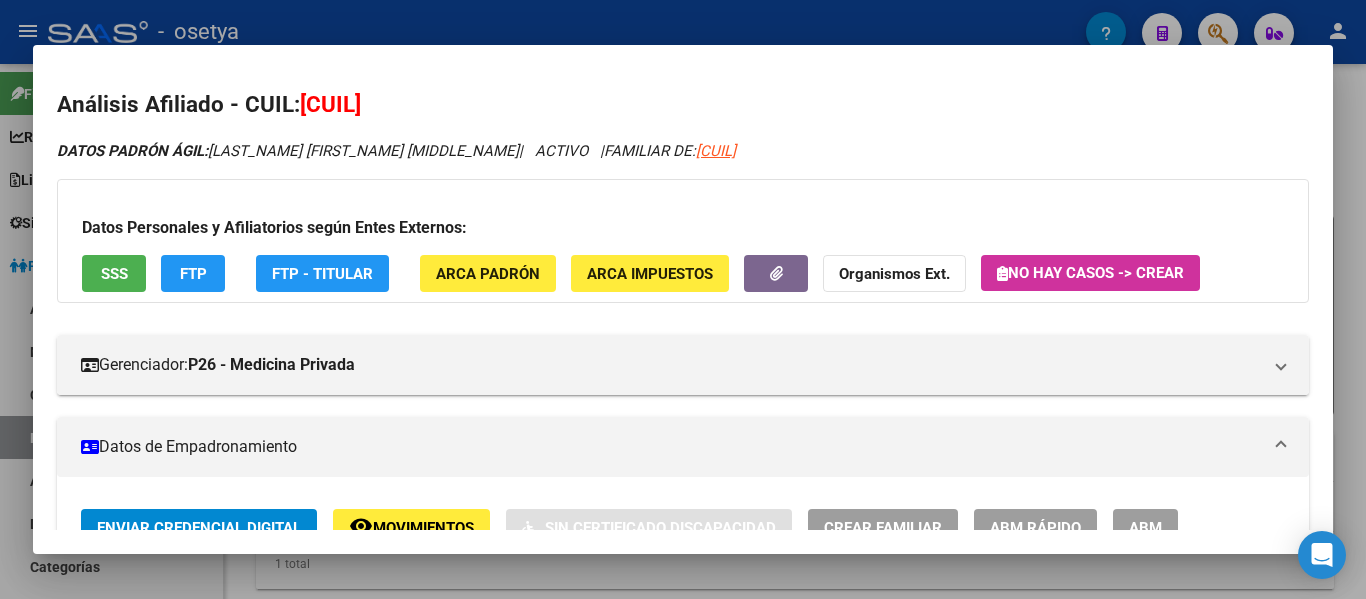 click at bounding box center [683, 299] 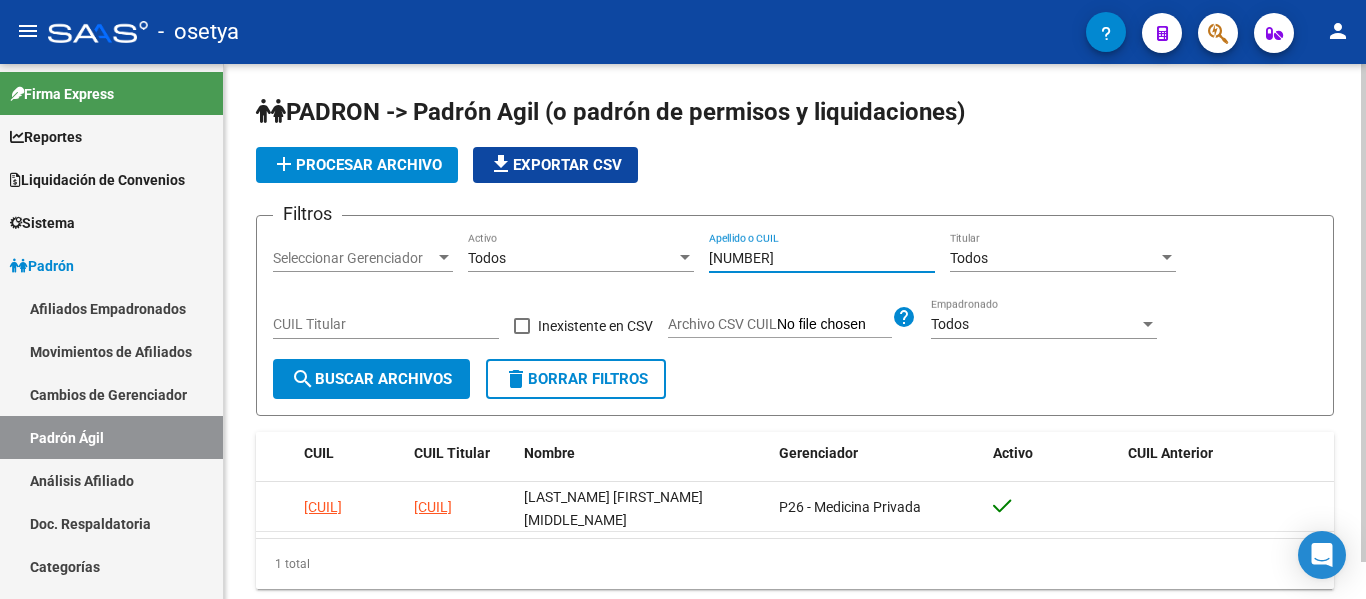 drag, startPoint x: 803, startPoint y: 255, endPoint x: 666, endPoint y: 256, distance: 137.00365 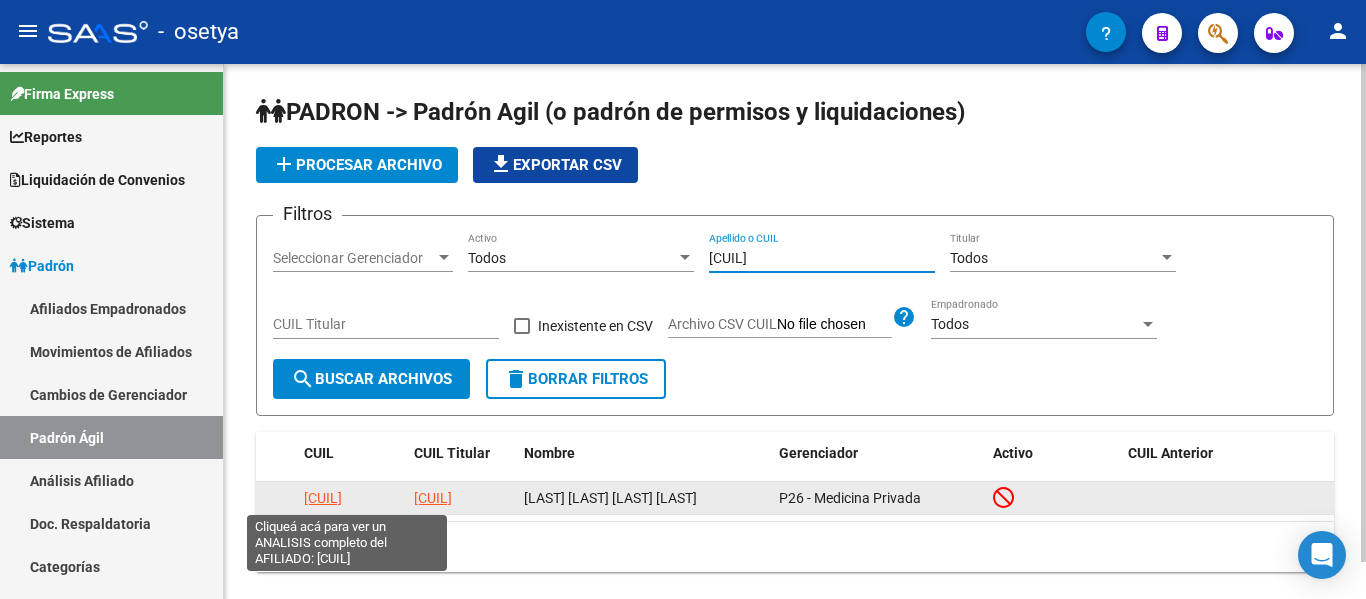 type on "[CUIL]" 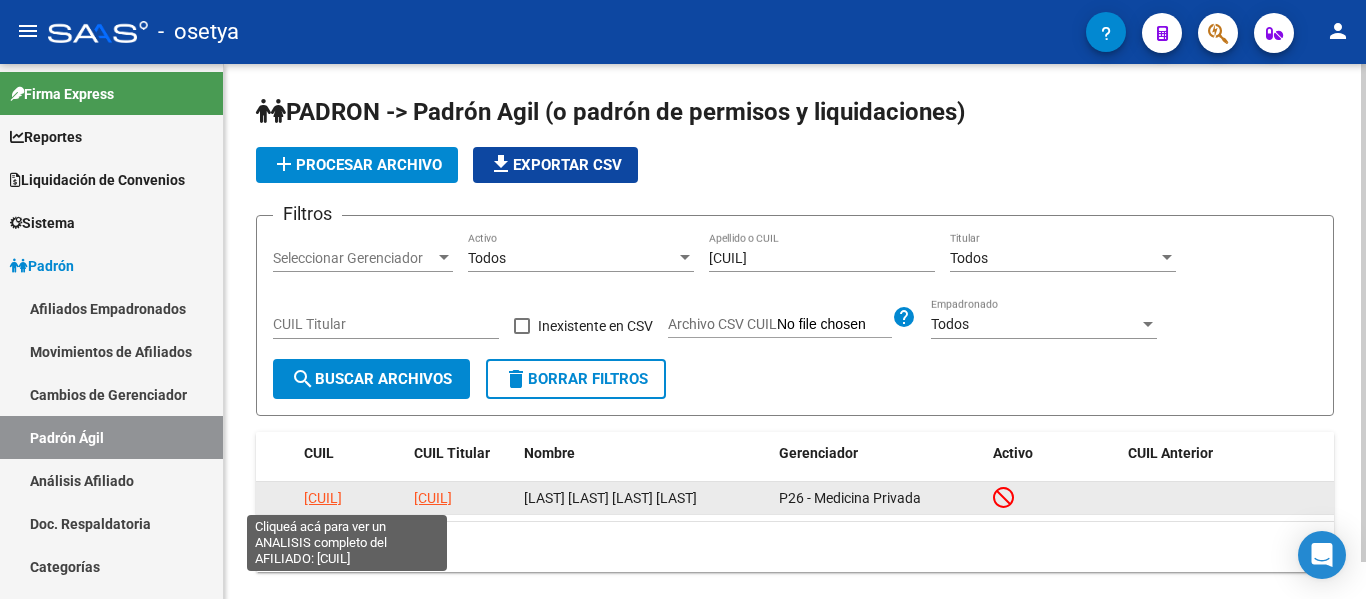 click on "[CUIL]" 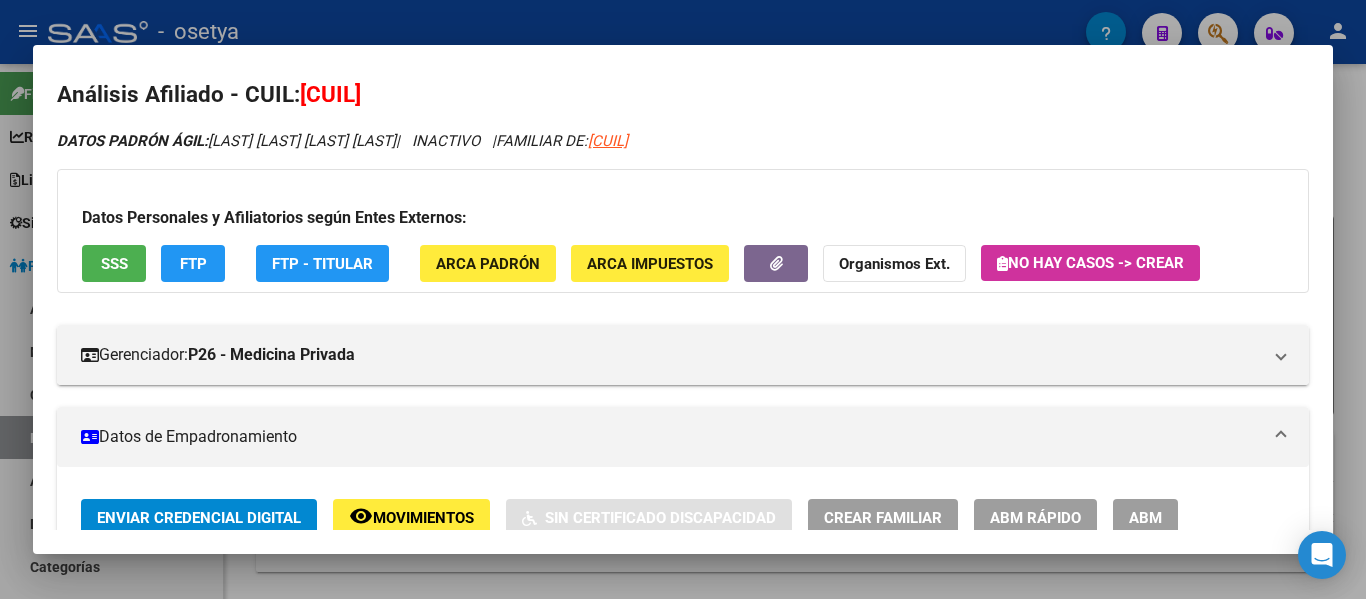 scroll, scrollTop: 0, scrollLeft: 0, axis: both 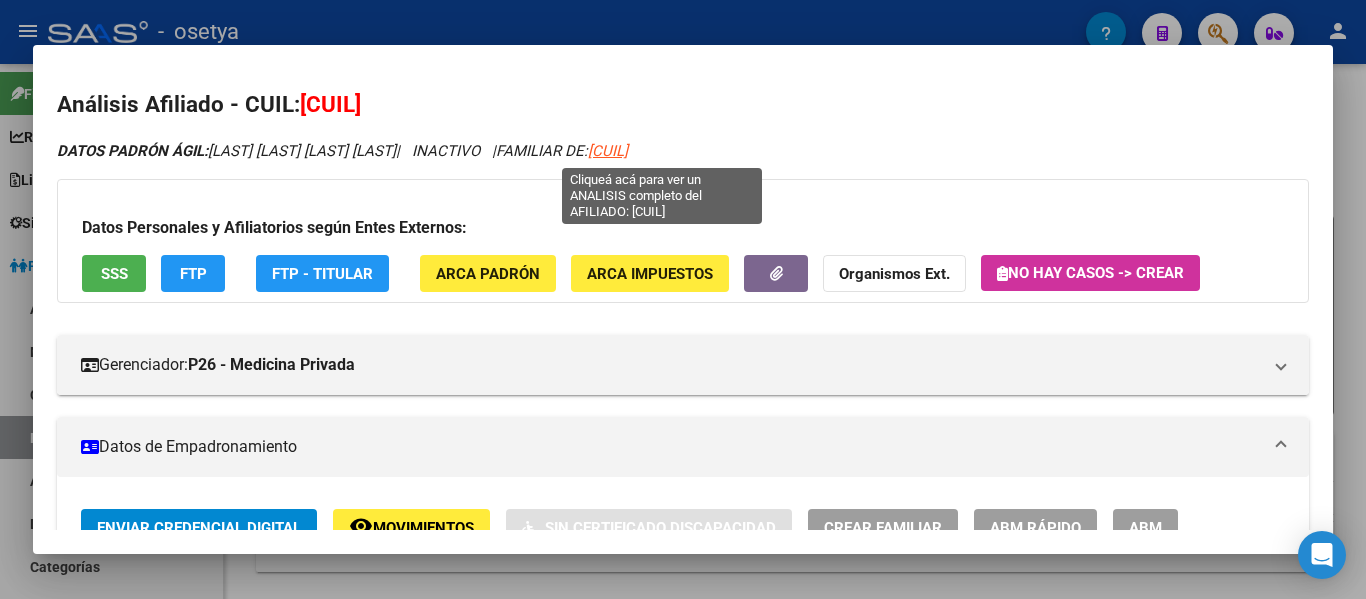 click on "[CUIL]" at bounding box center (608, 151) 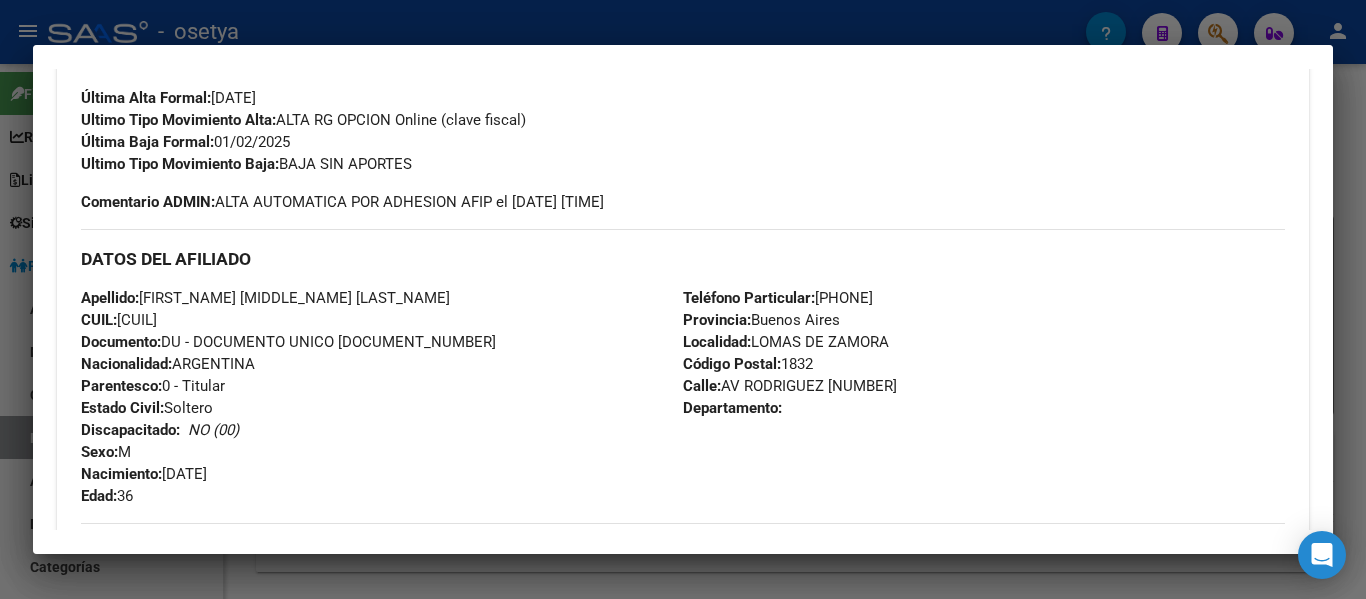 scroll, scrollTop: 600, scrollLeft: 0, axis: vertical 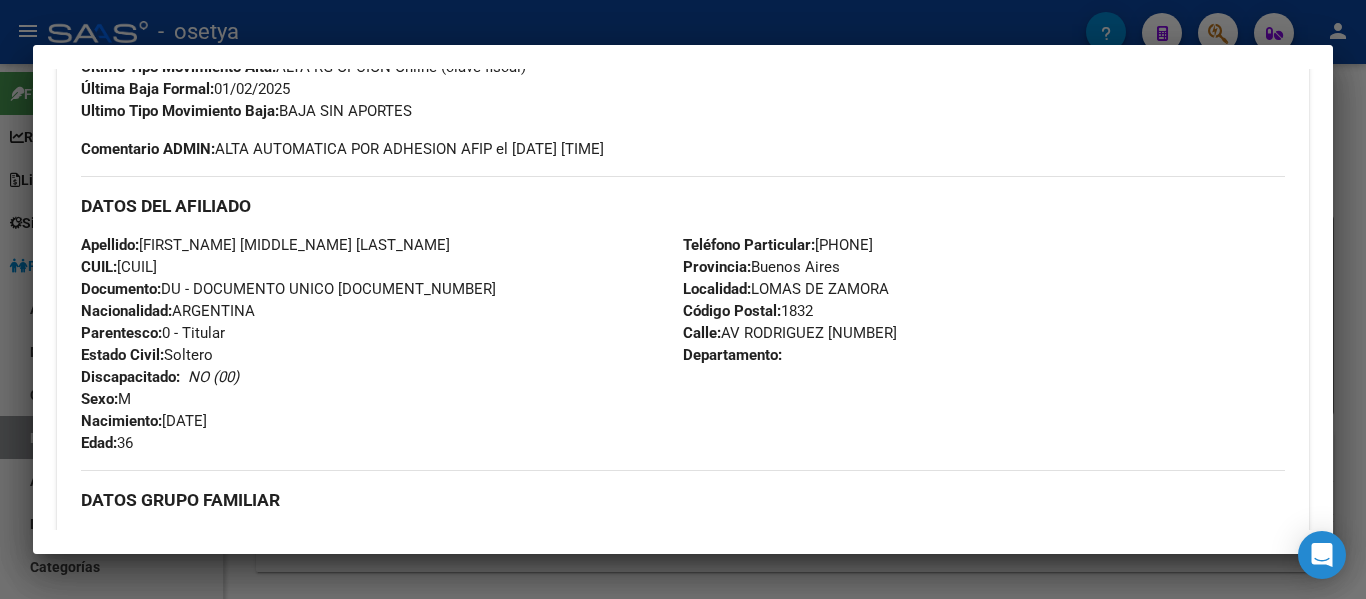 drag, startPoint x: 339, startPoint y: 288, endPoint x: 392, endPoint y: 288, distance: 53 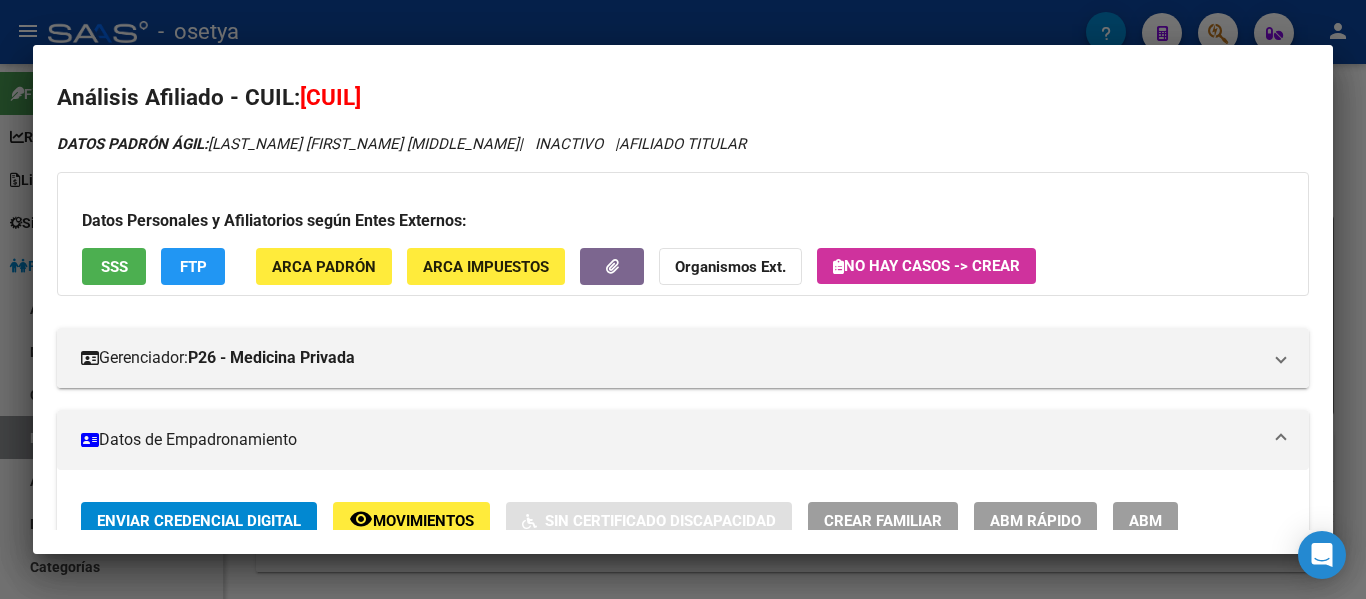 scroll, scrollTop: 0, scrollLeft: 0, axis: both 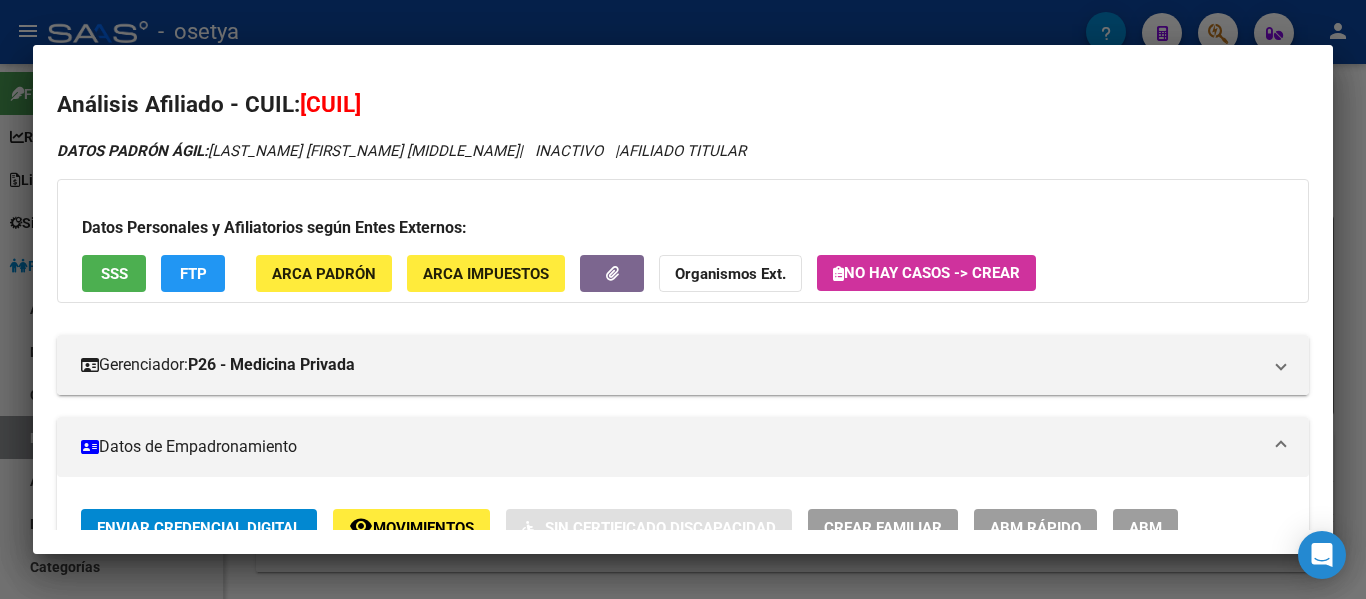 drag, startPoint x: 615, startPoint y: 36, endPoint x: 611, endPoint y: 58, distance: 22.36068 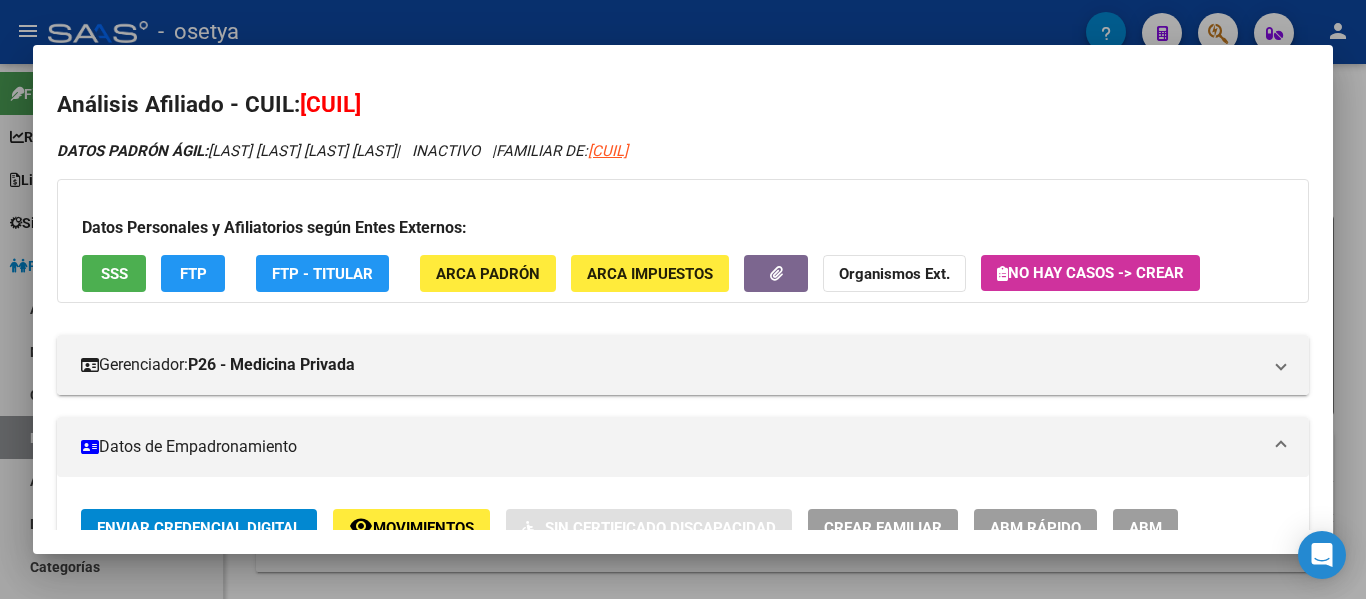 click at bounding box center (683, 299) 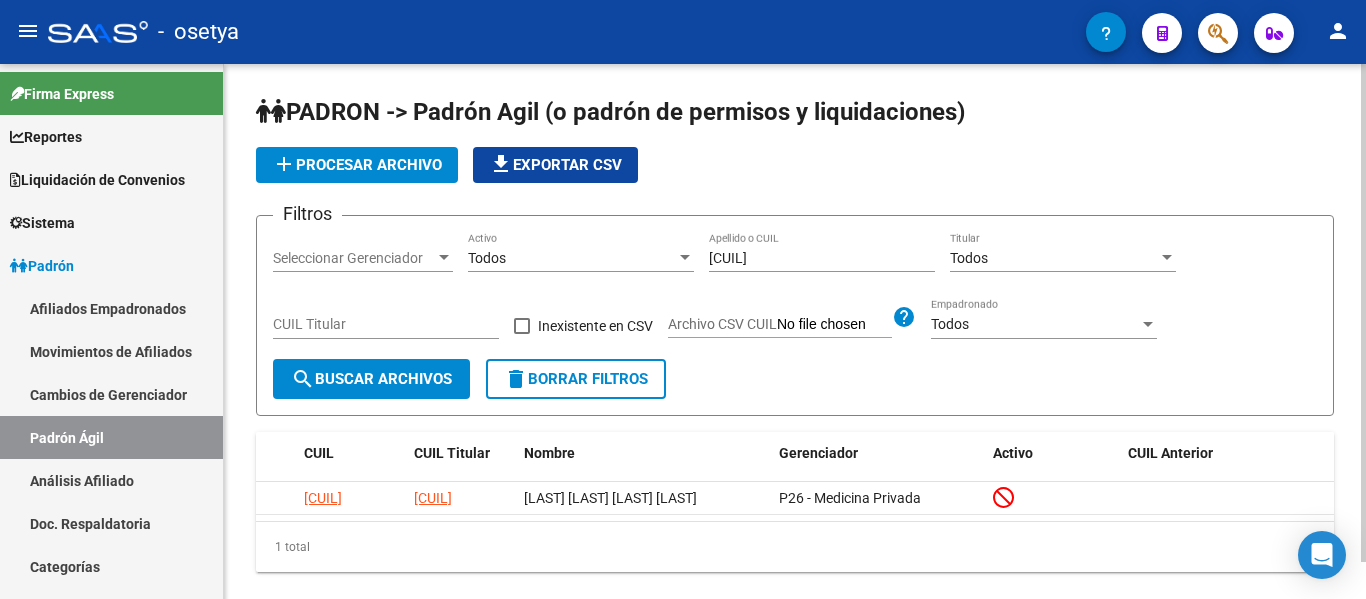 drag, startPoint x: 831, startPoint y: 269, endPoint x: 816, endPoint y: 260, distance: 17.492855 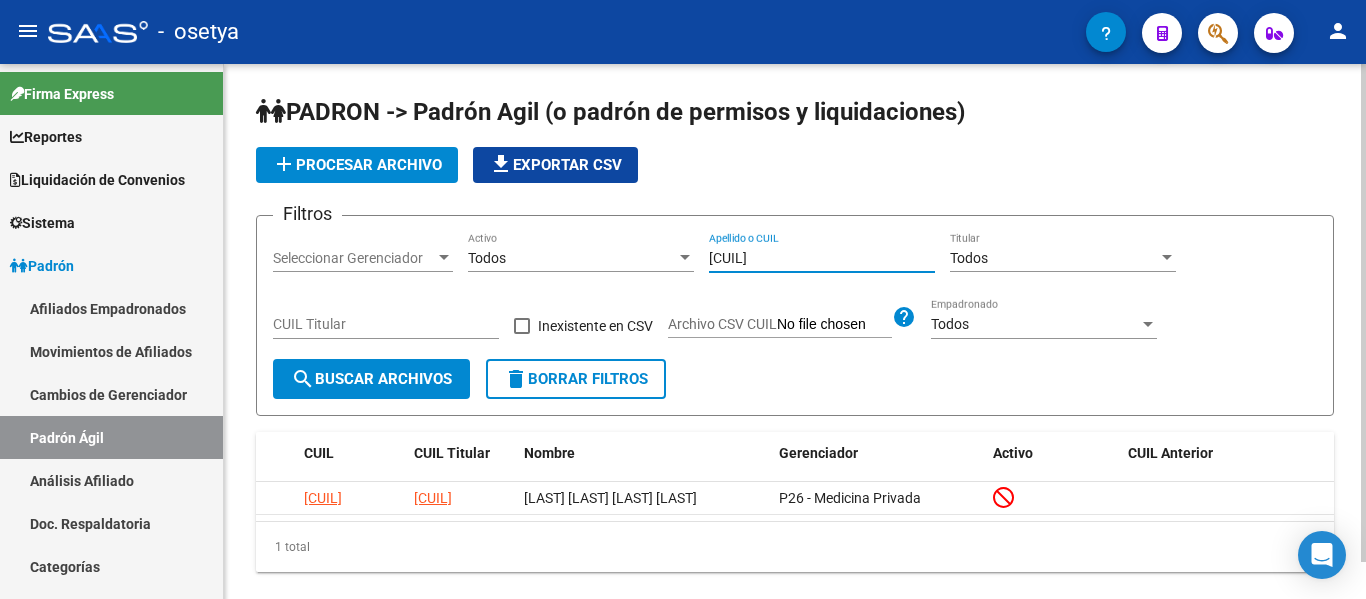 drag, startPoint x: 815, startPoint y: 258, endPoint x: 666, endPoint y: 245, distance: 149.56604 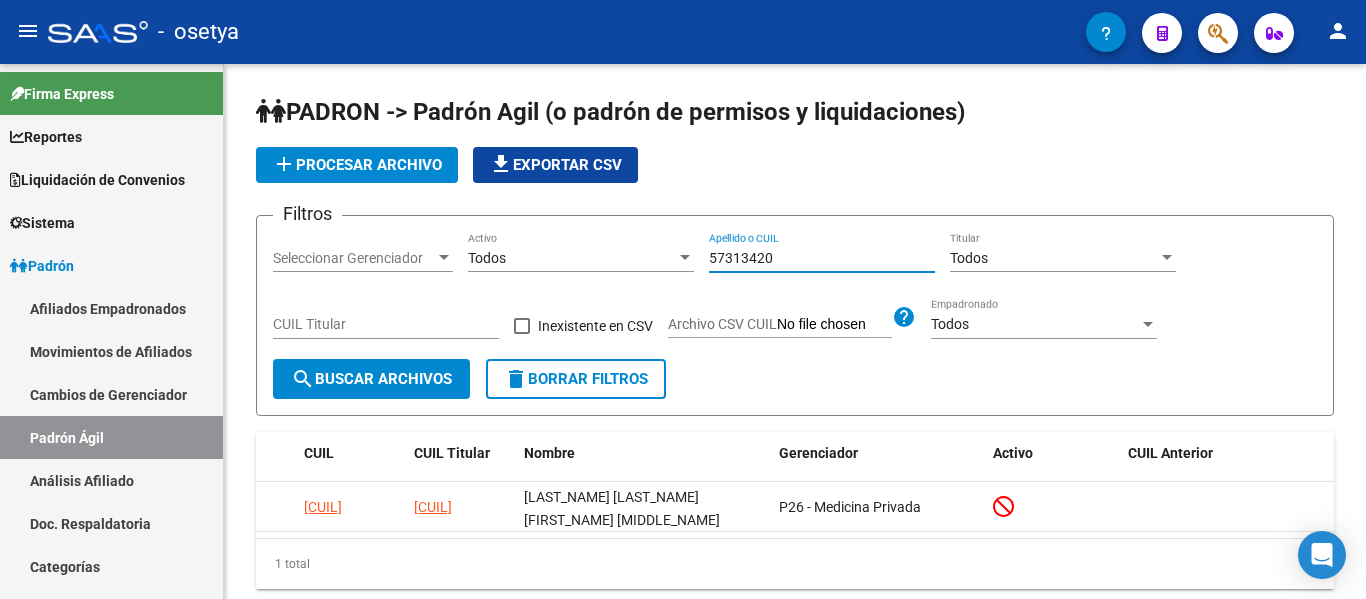 type on "57313420" 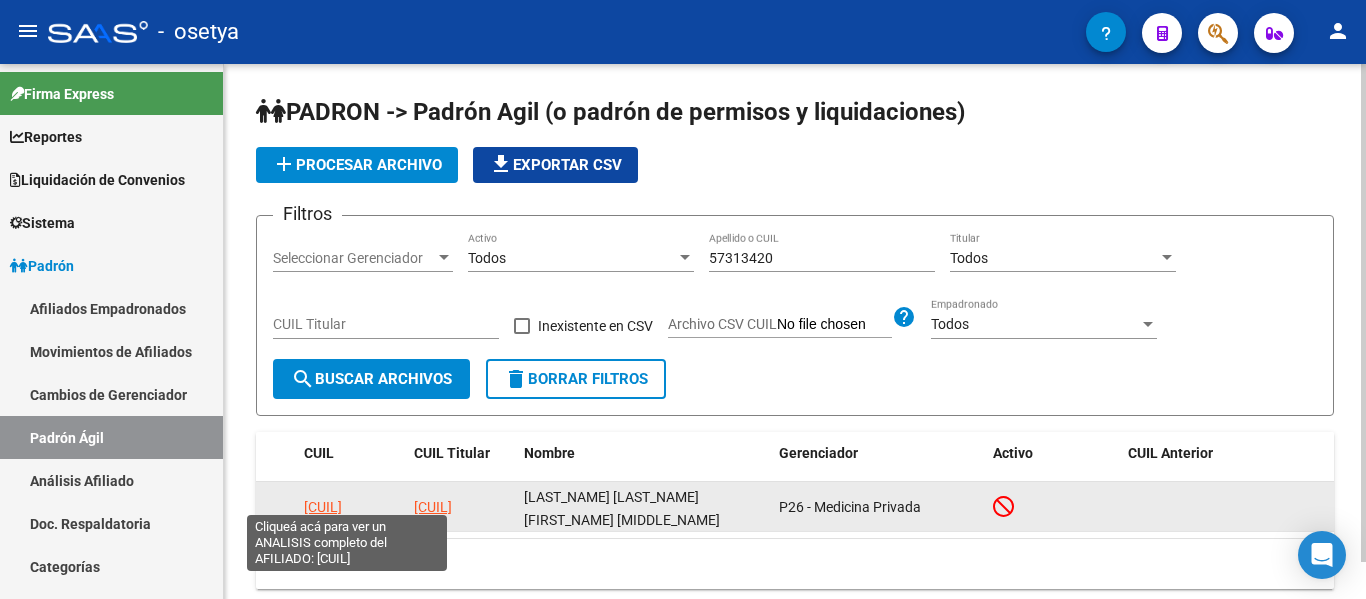 click on "[CUIL]" 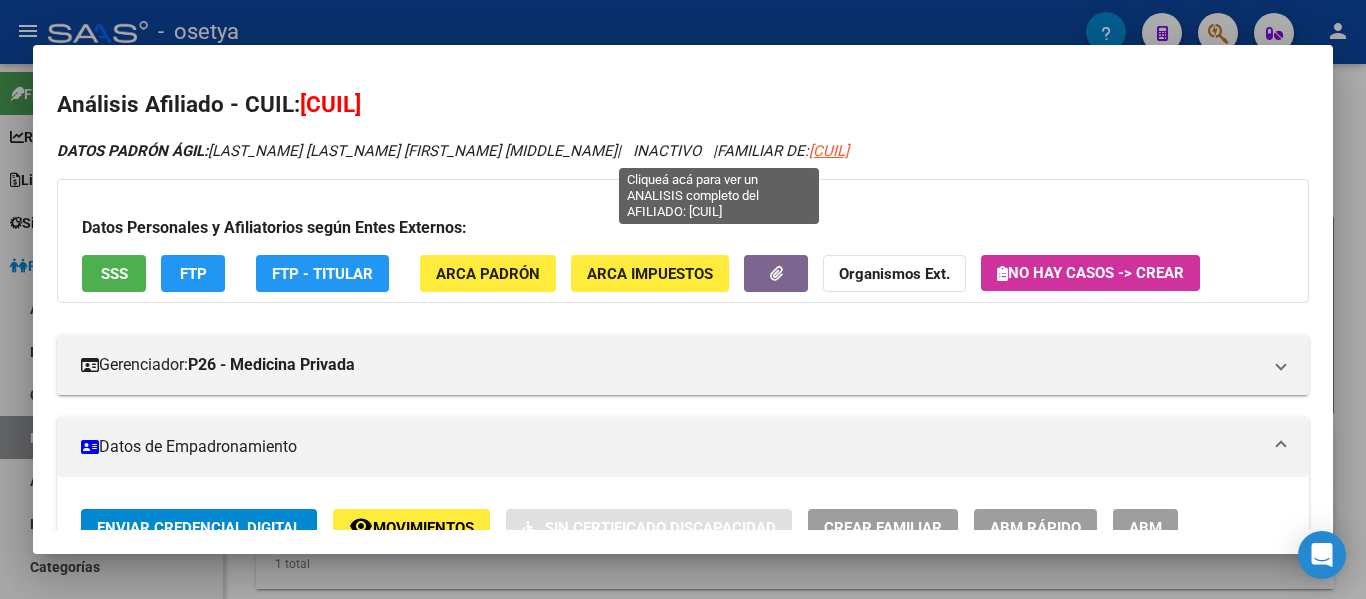 click on "[CUIL]" at bounding box center (829, 151) 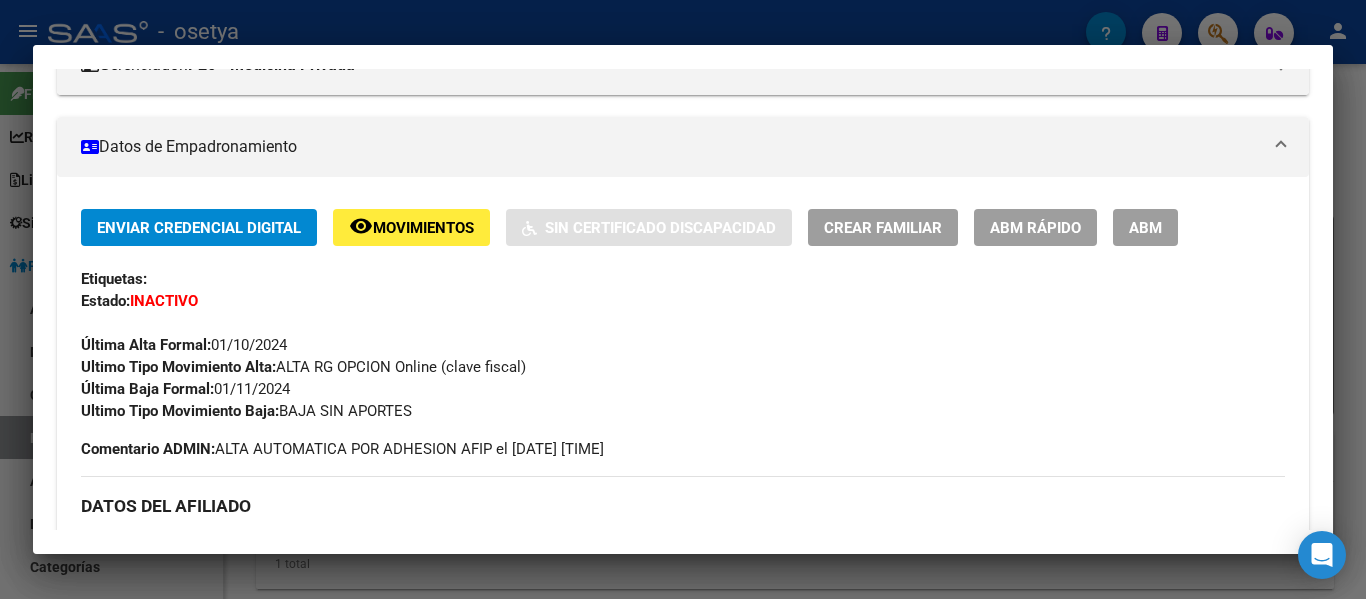 scroll, scrollTop: 0, scrollLeft: 0, axis: both 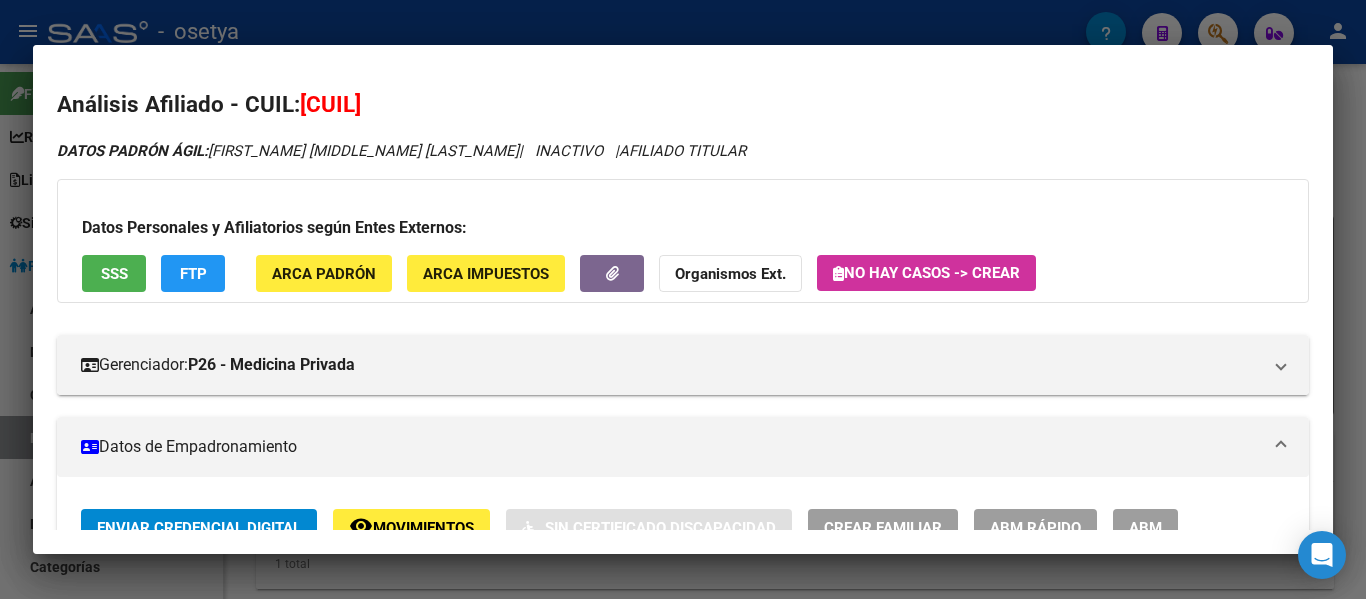 drag, startPoint x: 331, startPoint y: 102, endPoint x: 426, endPoint y: 111, distance: 95.42536 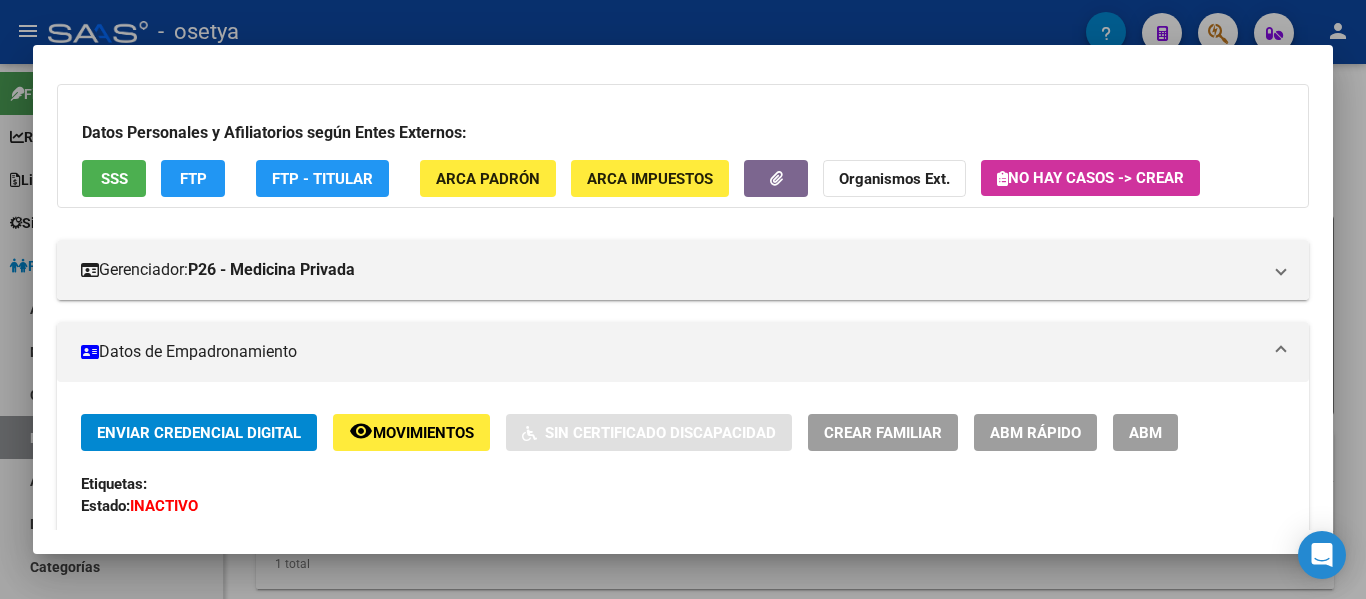 scroll, scrollTop: 0, scrollLeft: 0, axis: both 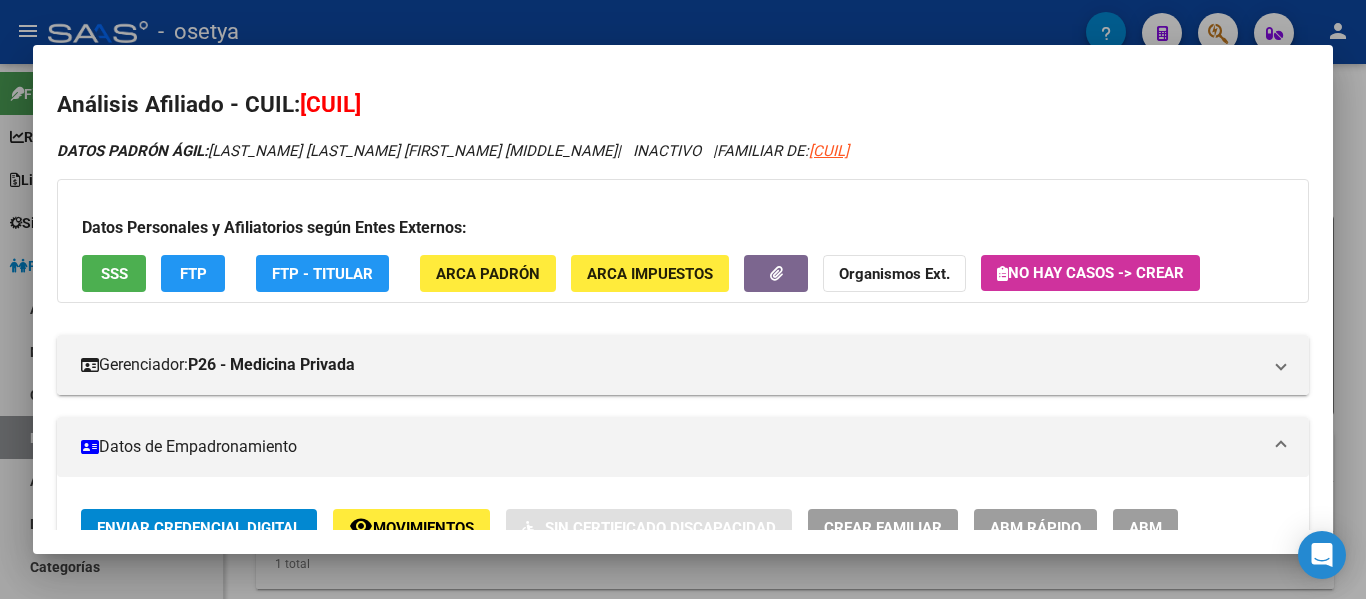click at bounding box center (683, 299) 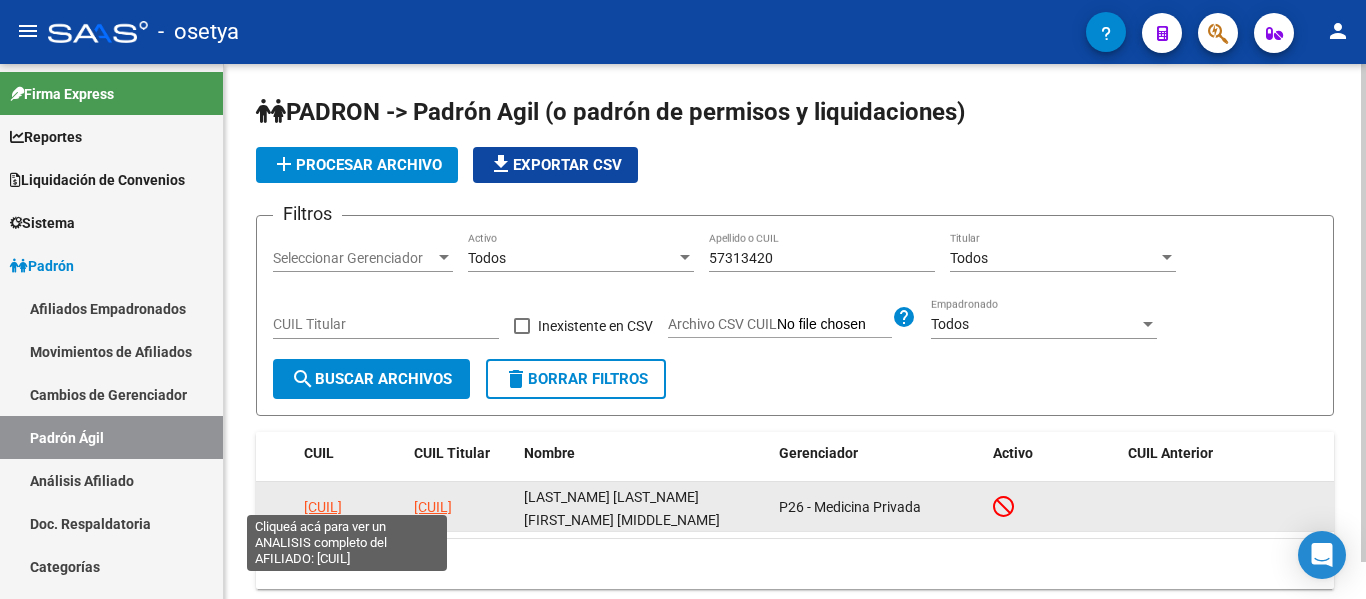 click on "[CUIL]" 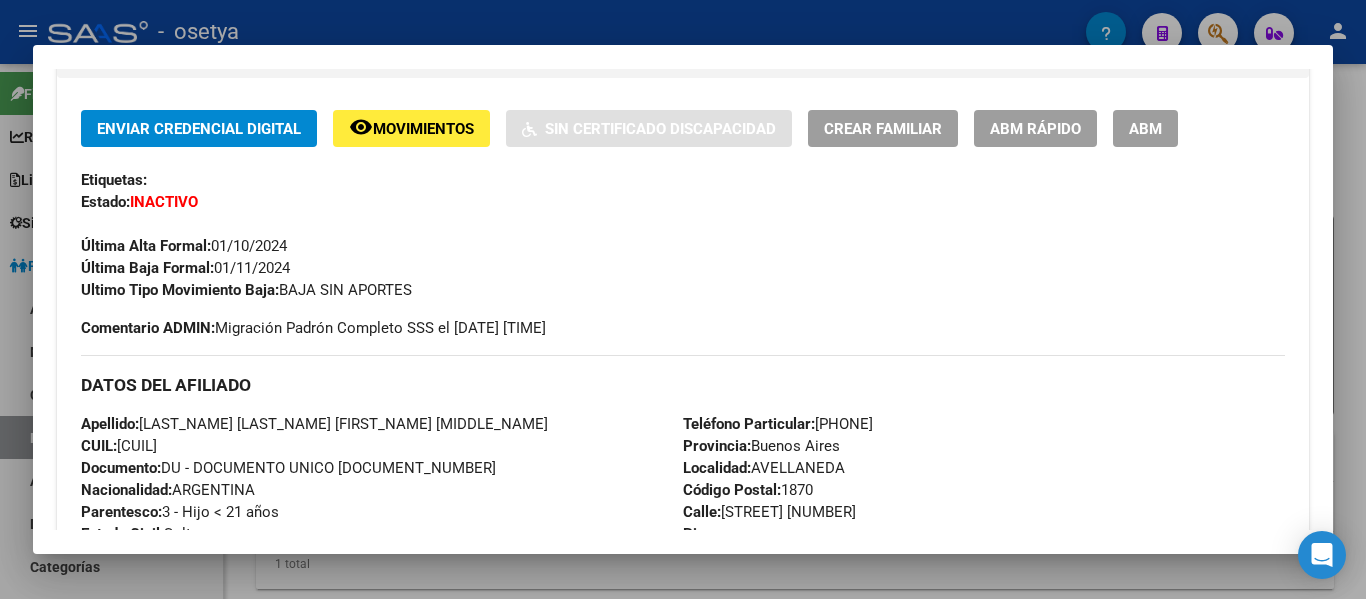 scroll, scrollTop: 400, scrollLeft: 0, axis: vertical 